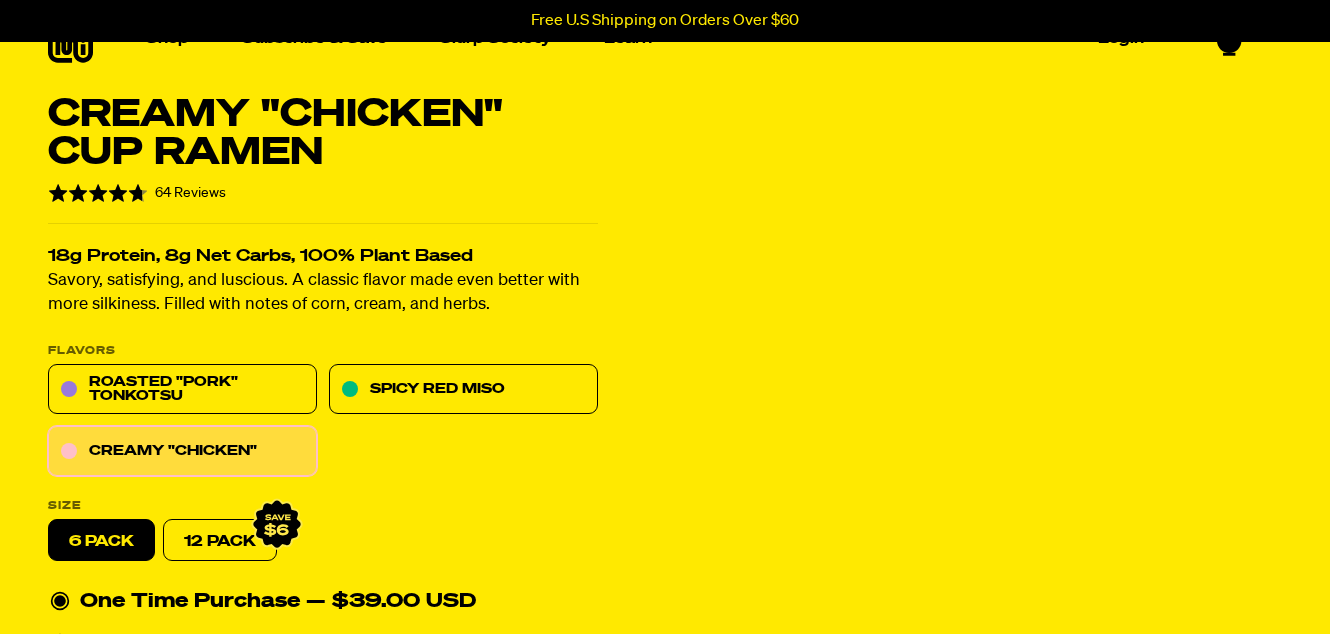 scroll, scrollTop: 40, scrollLeft: 0, axis: vertical 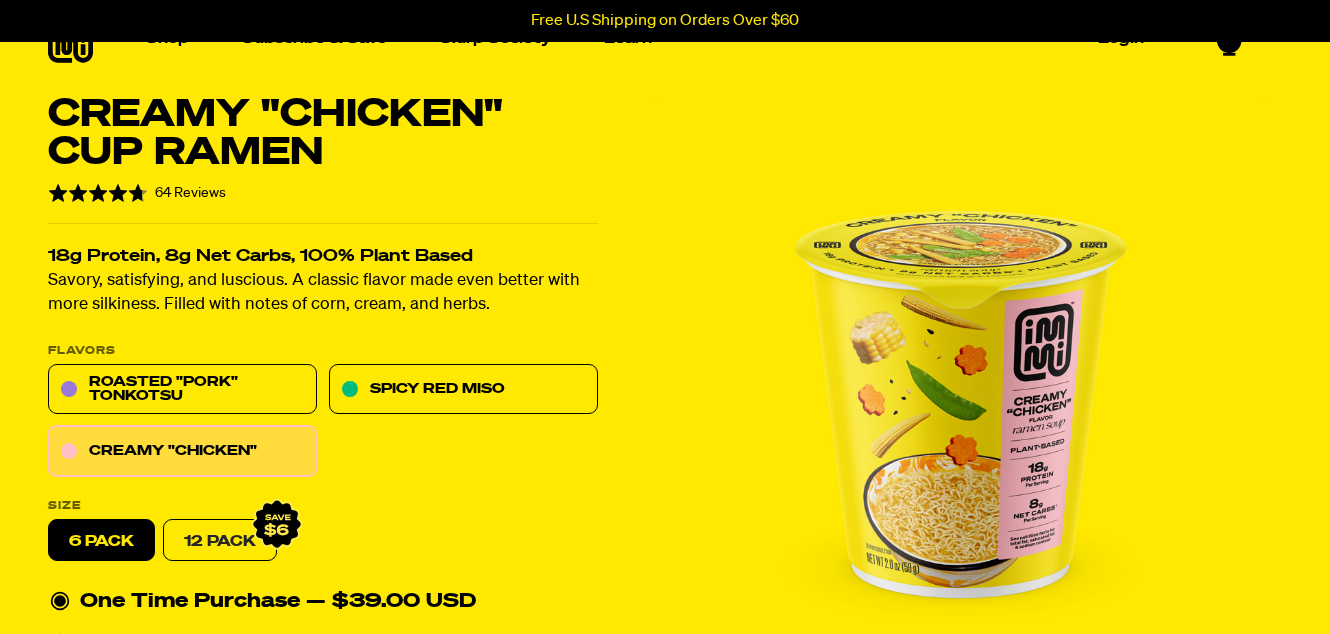click on "12 Pack" at bounding box center [220, 541] 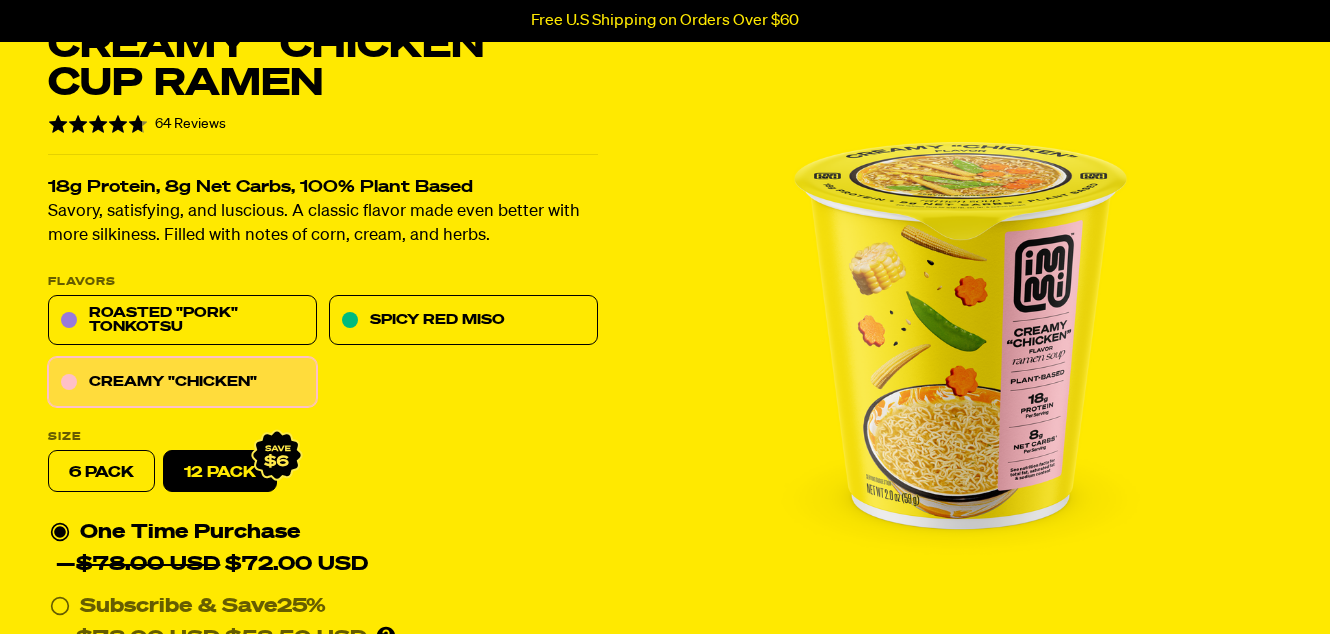 scroll, scrollTop: 0, scrollLeft: 0, axis: both 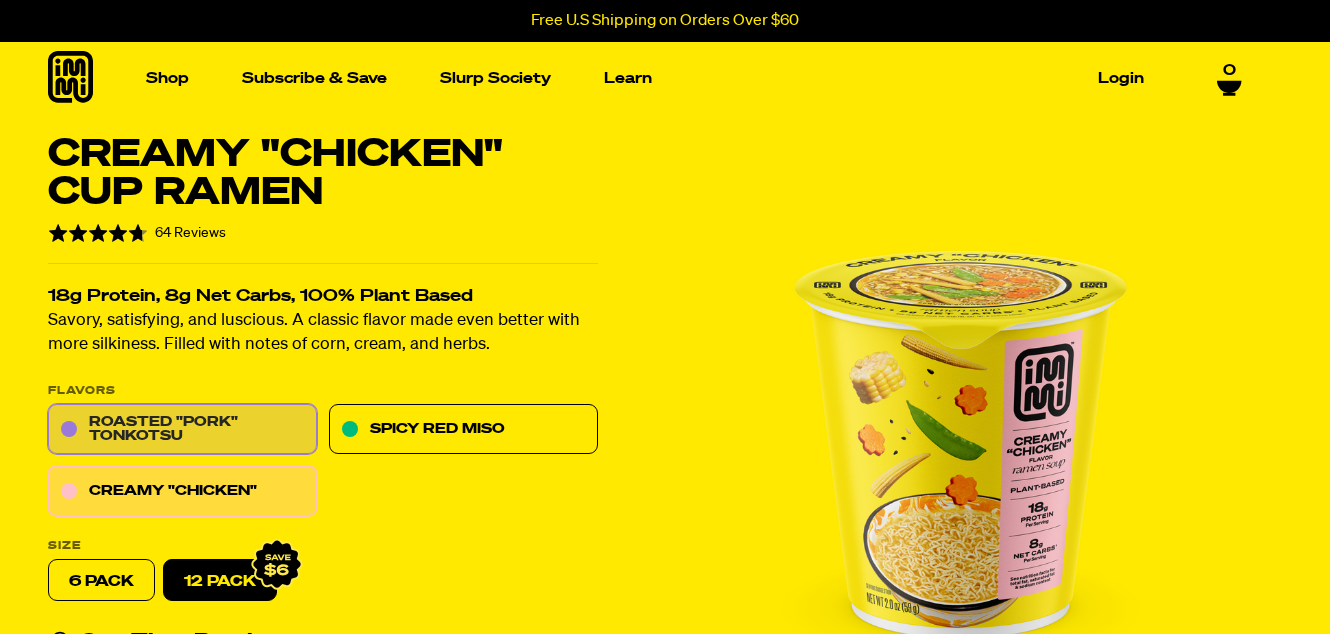 click on "Roasted "Pork" Tonkotsu" at bounding box center [182, 430] 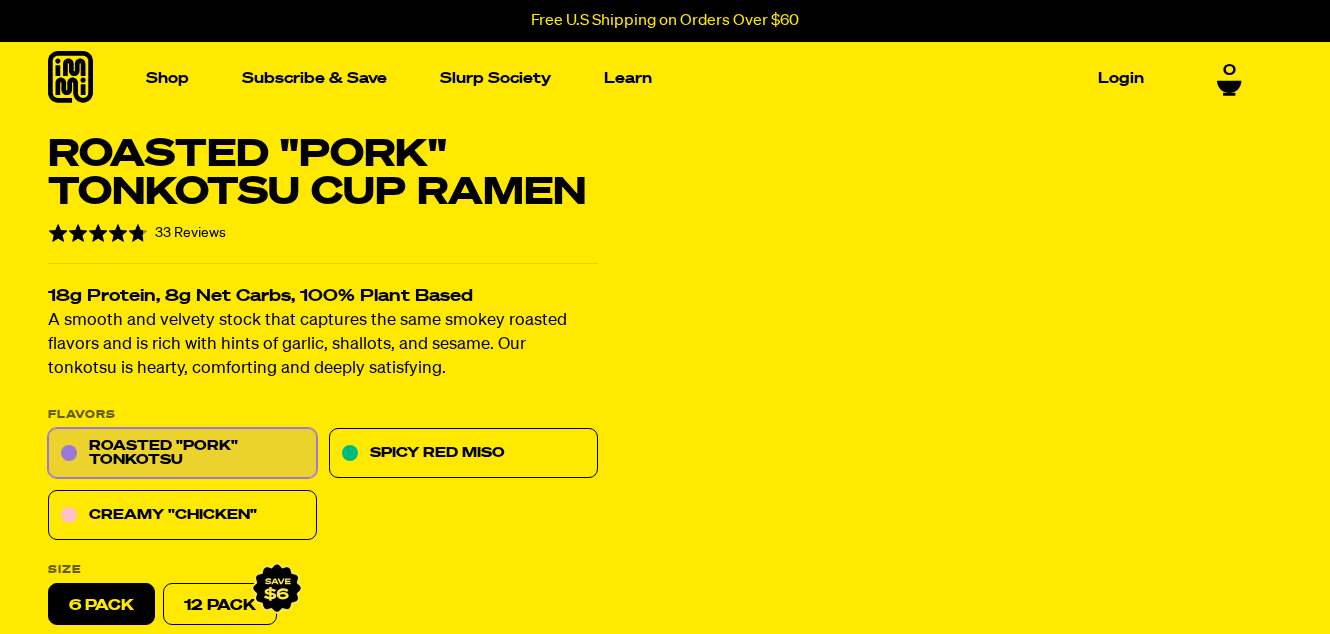 scroll, scrollTop: 0, scrollLeft: 0, axis: both 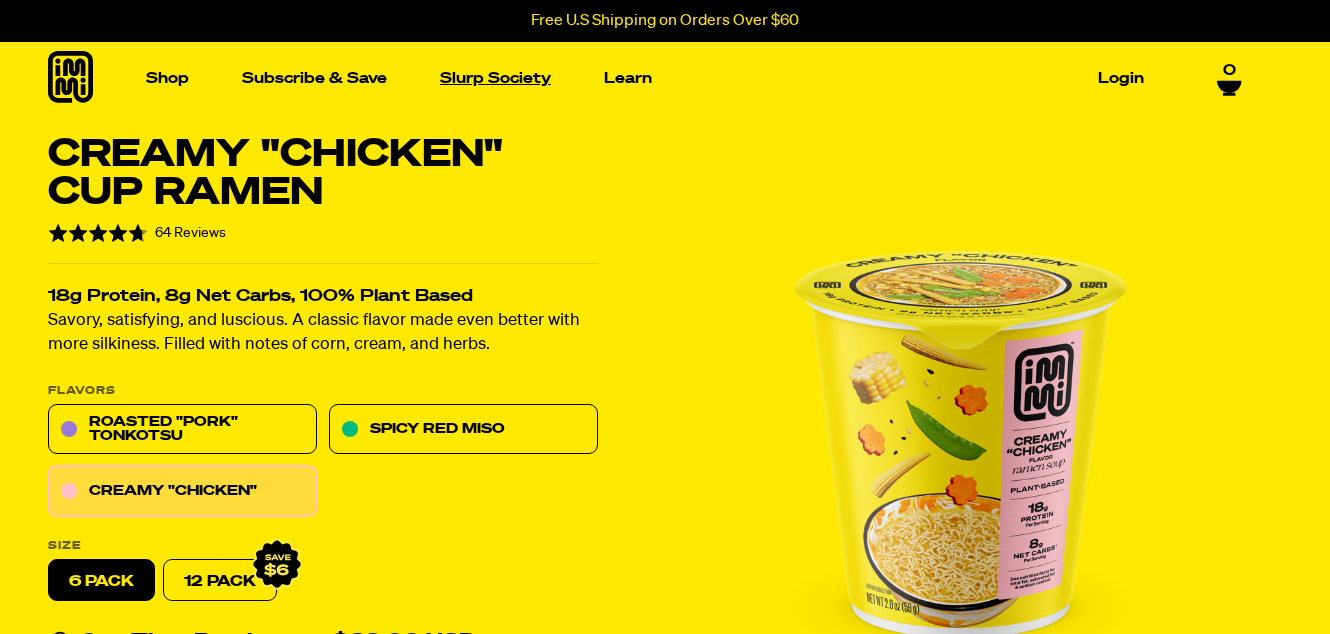 click on "Slurp Society" at bounding box center [495, 78] 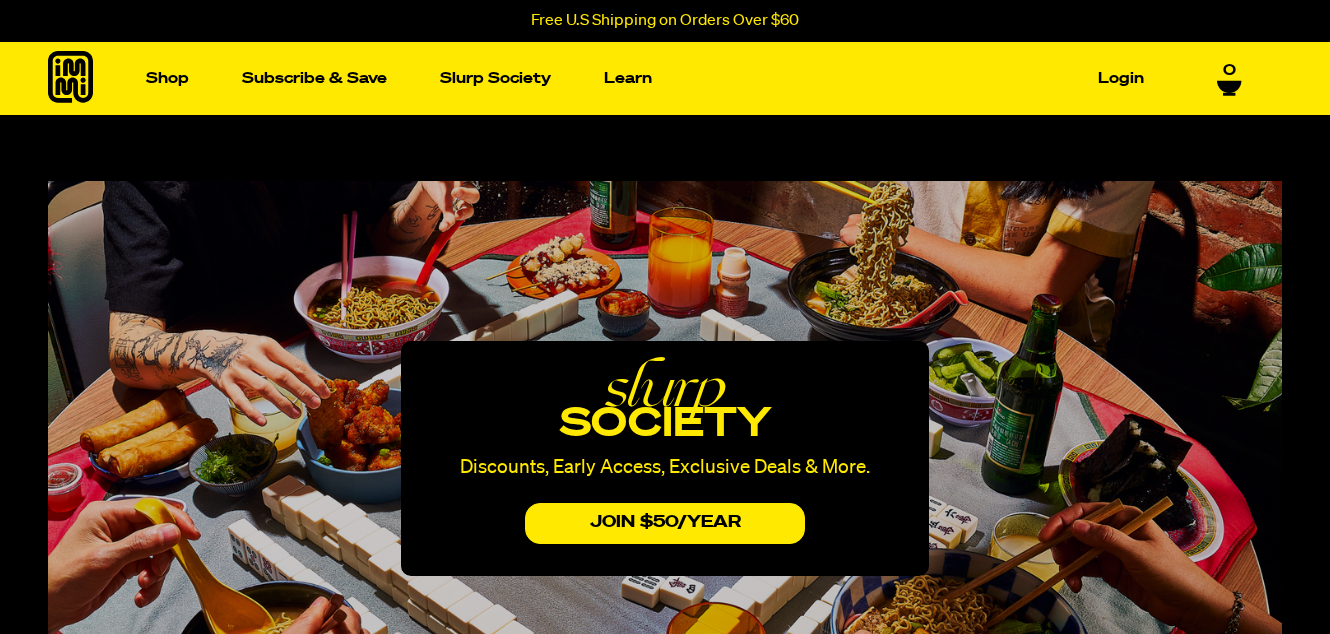 scroll, scrollTop: 0, scrollLeft: 0, axis: both 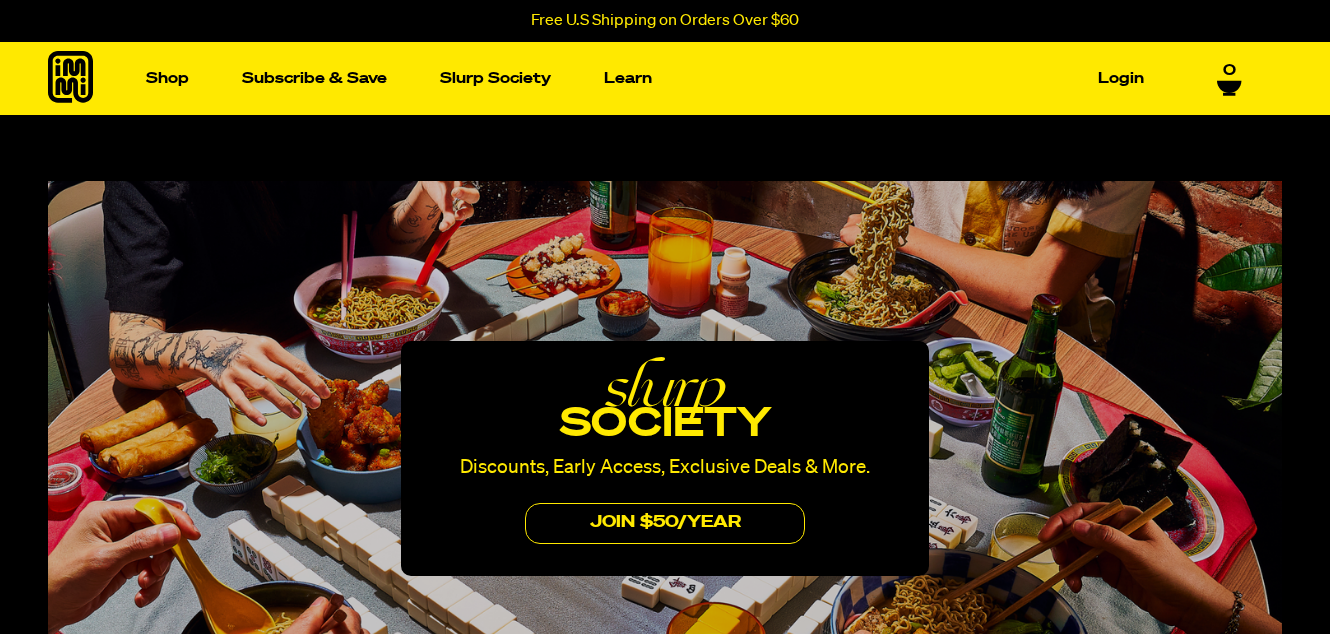 click on "JOIN $50/yEAr" at bounding box center [665, 523] 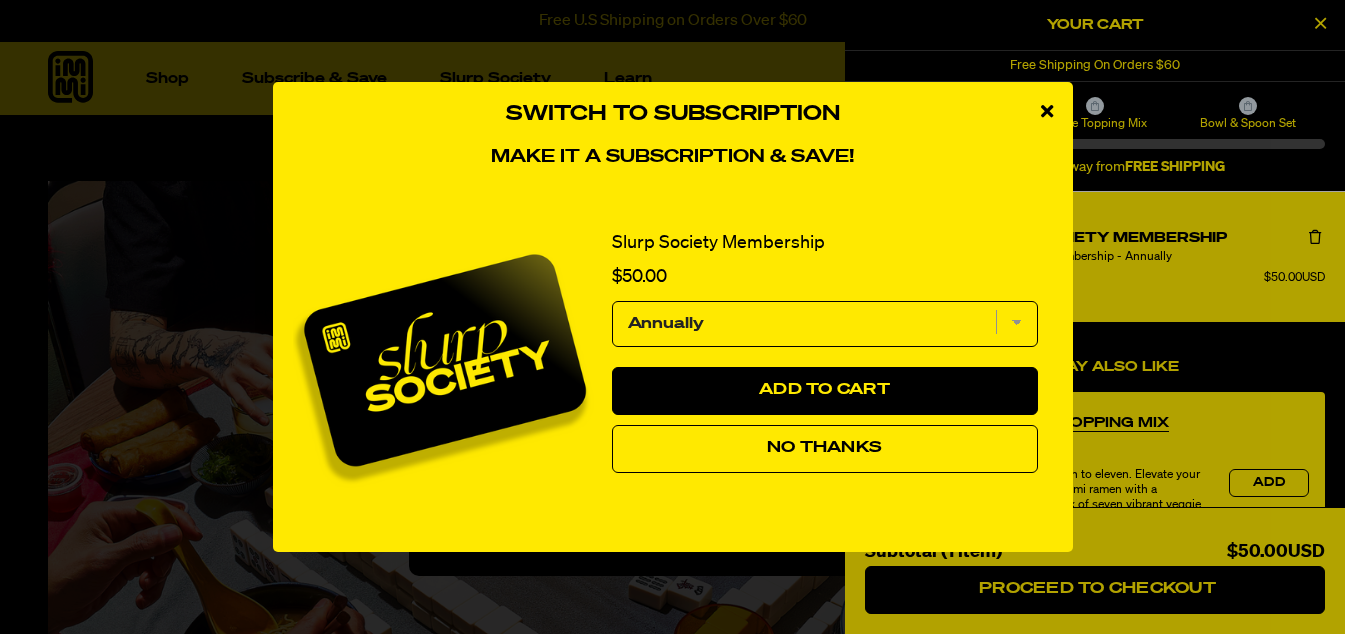 click at bounding box center [1047, 111] 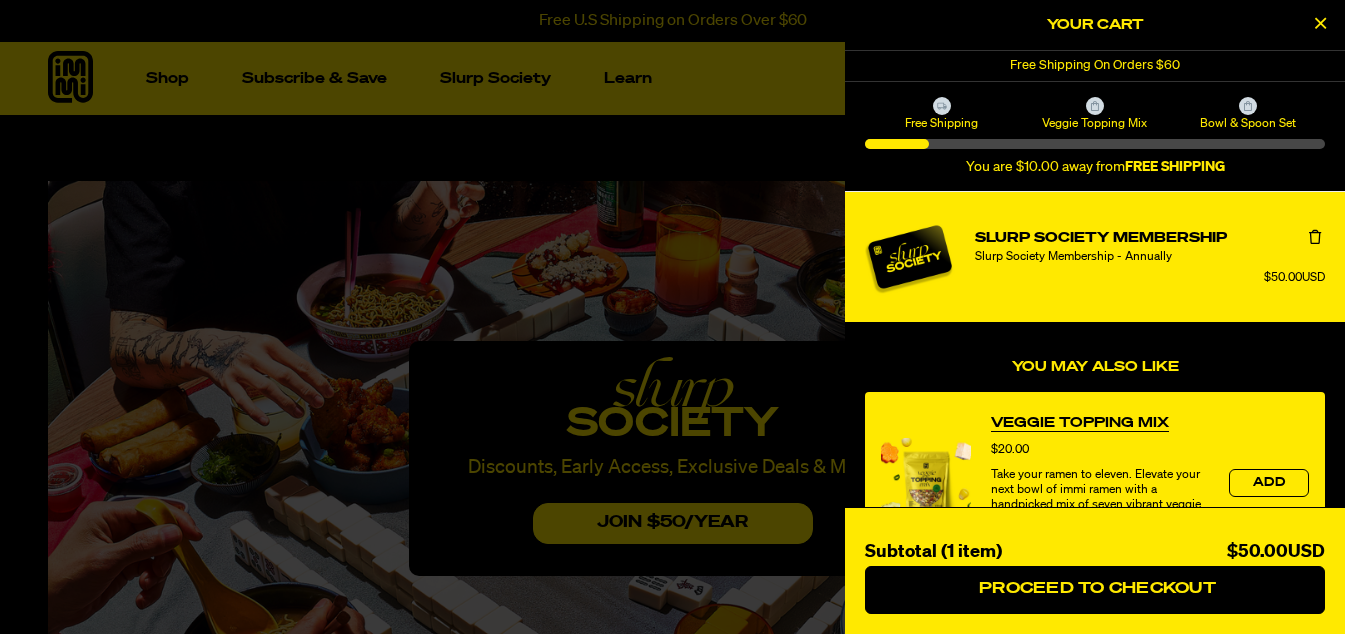 click on "Veggie Topping Mix         Price   $20.00   Take your ramen to eleven. Elevate your next bowl of immi ramen with a handpicked mix of seven vibrant veggie toppings, adding an irresistible crunch and a burst of fresh, savory flavors in every bite." at bounding box center (1100, 483) 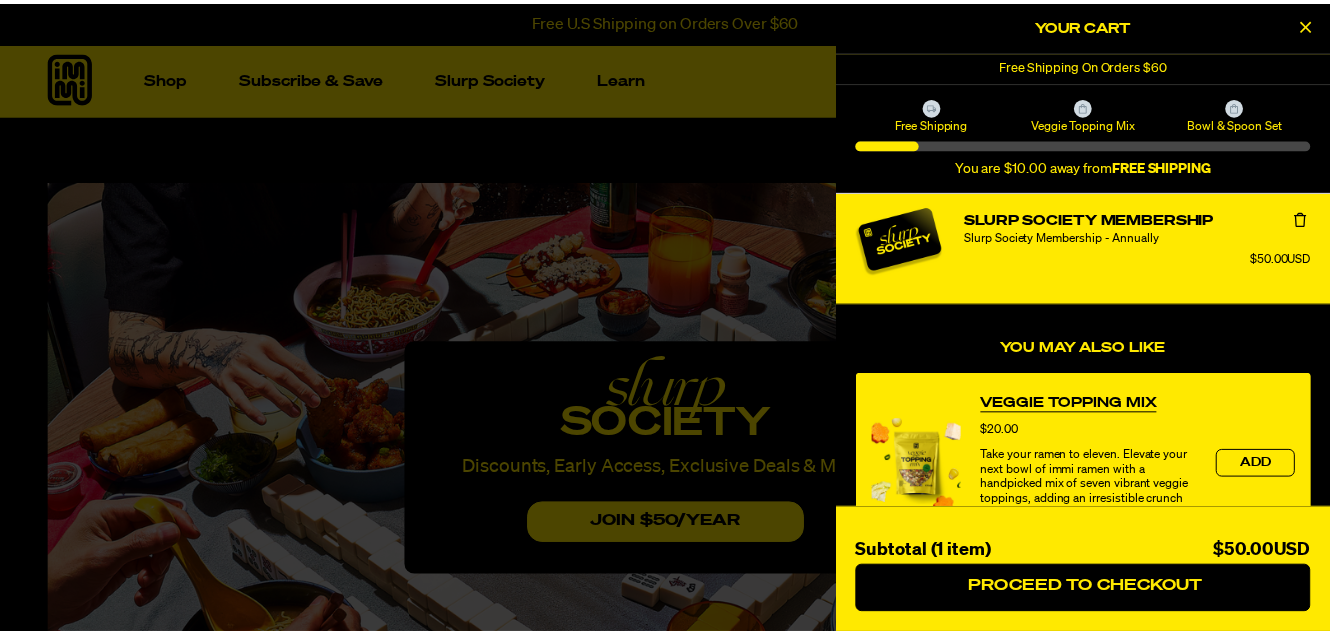 scroll, scrollTop: 0, scrollLeft: 0, axis: both 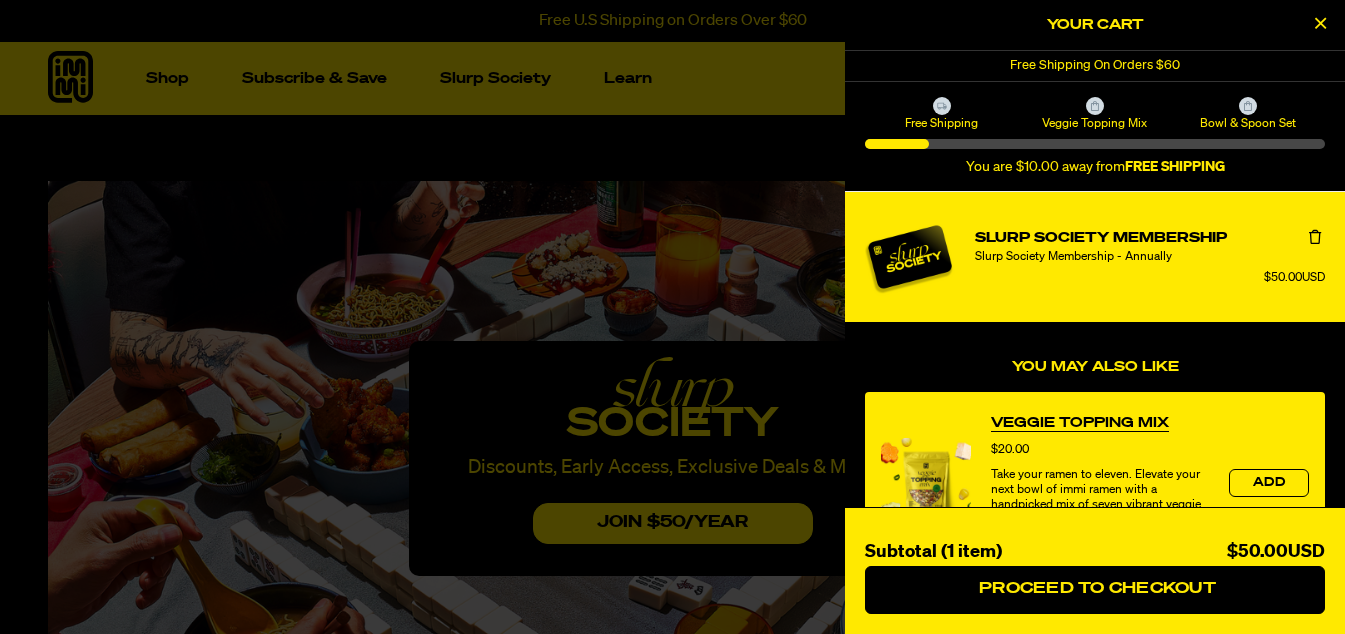click at bounding box center [672, 317] 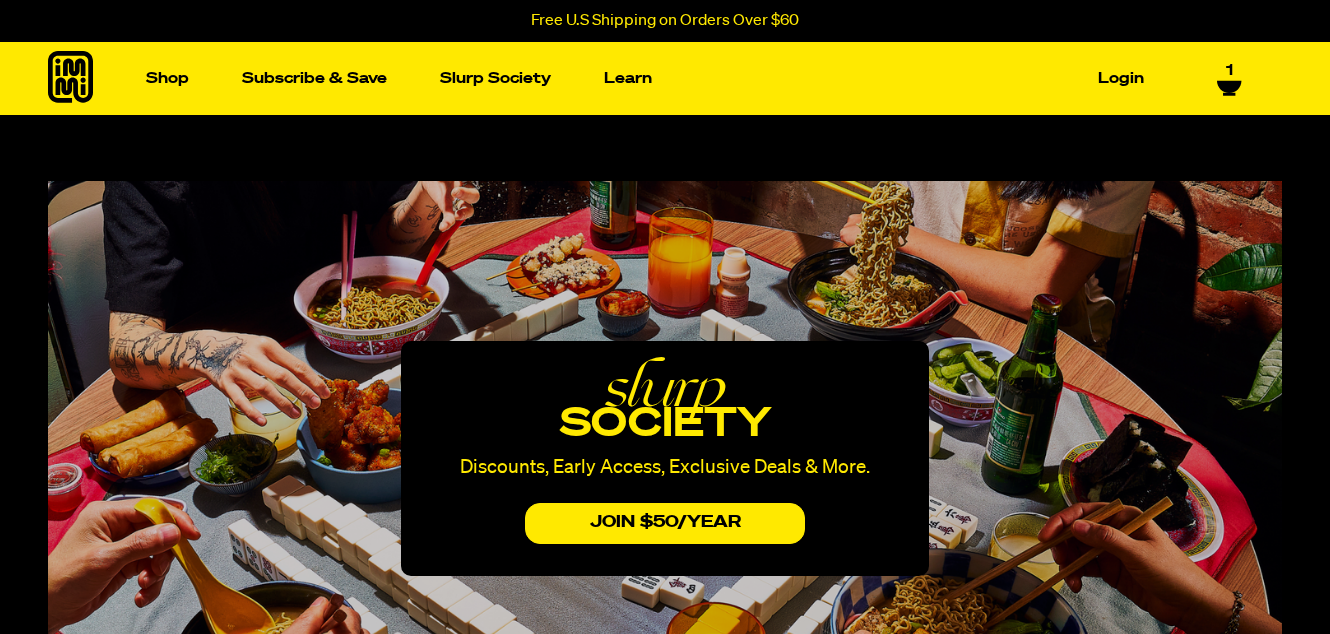 type 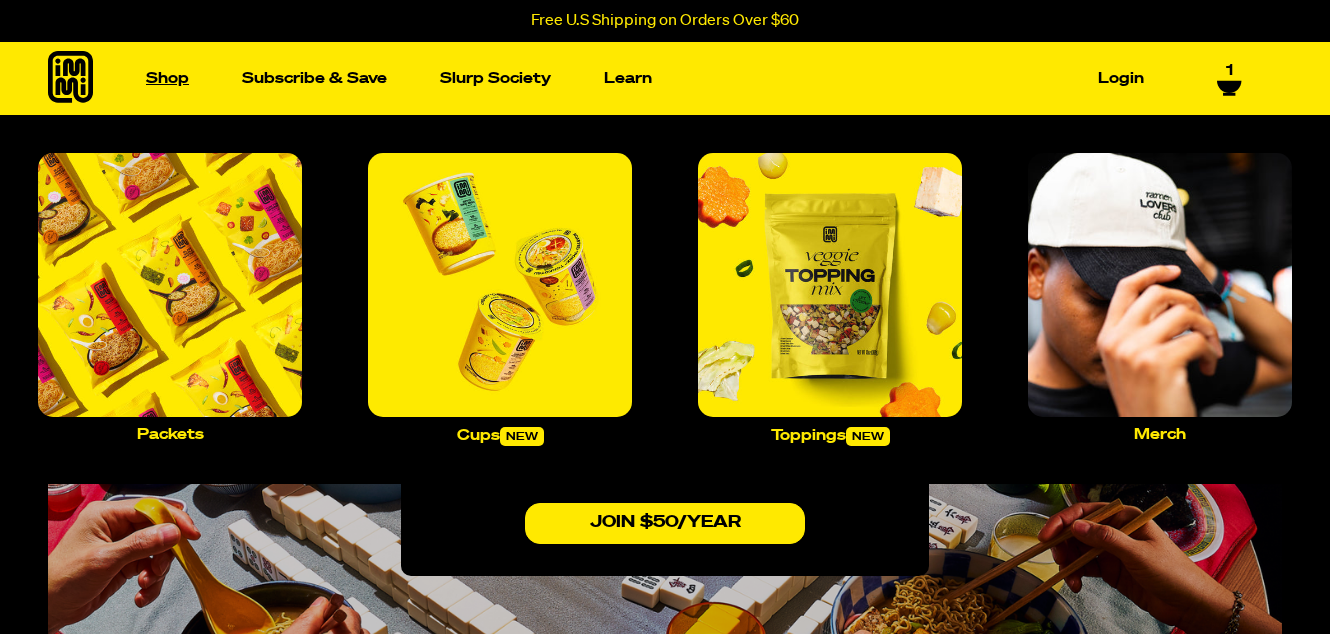click on "Shop" at bounding box center [167, 78] 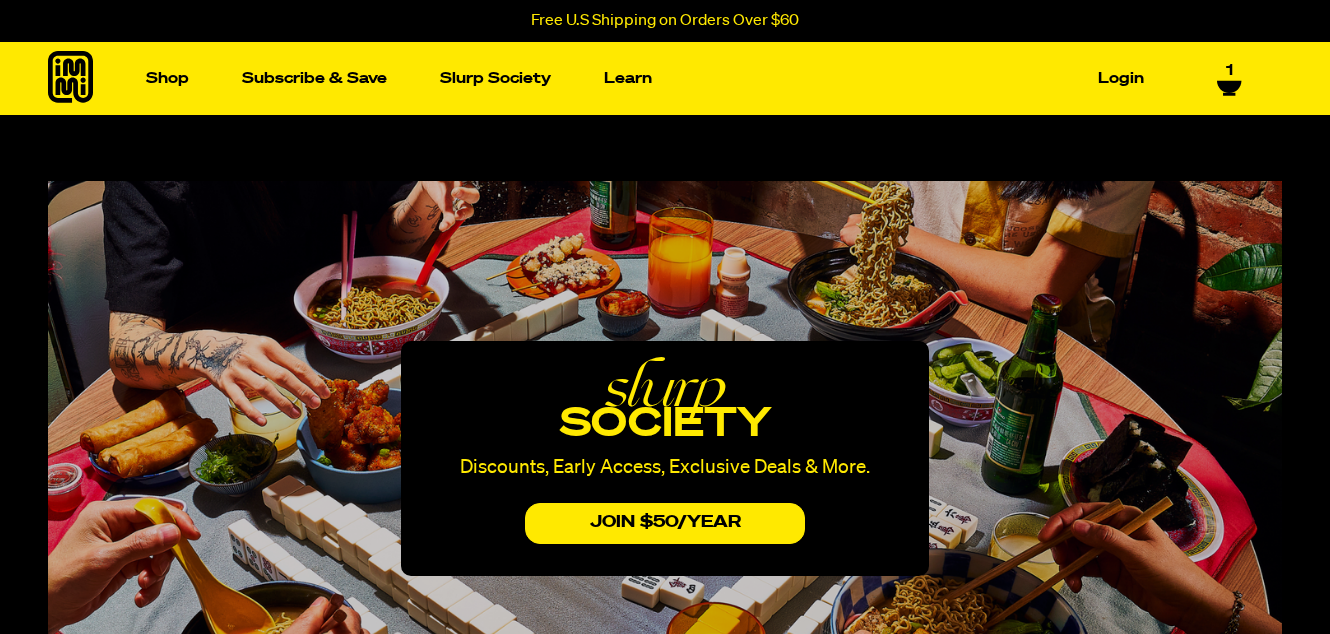 click on "slurp
society
Discounts, Early Access, Exclusive Deals & More.
JOIN $50/yEAr" at bounding box center (665, 458) 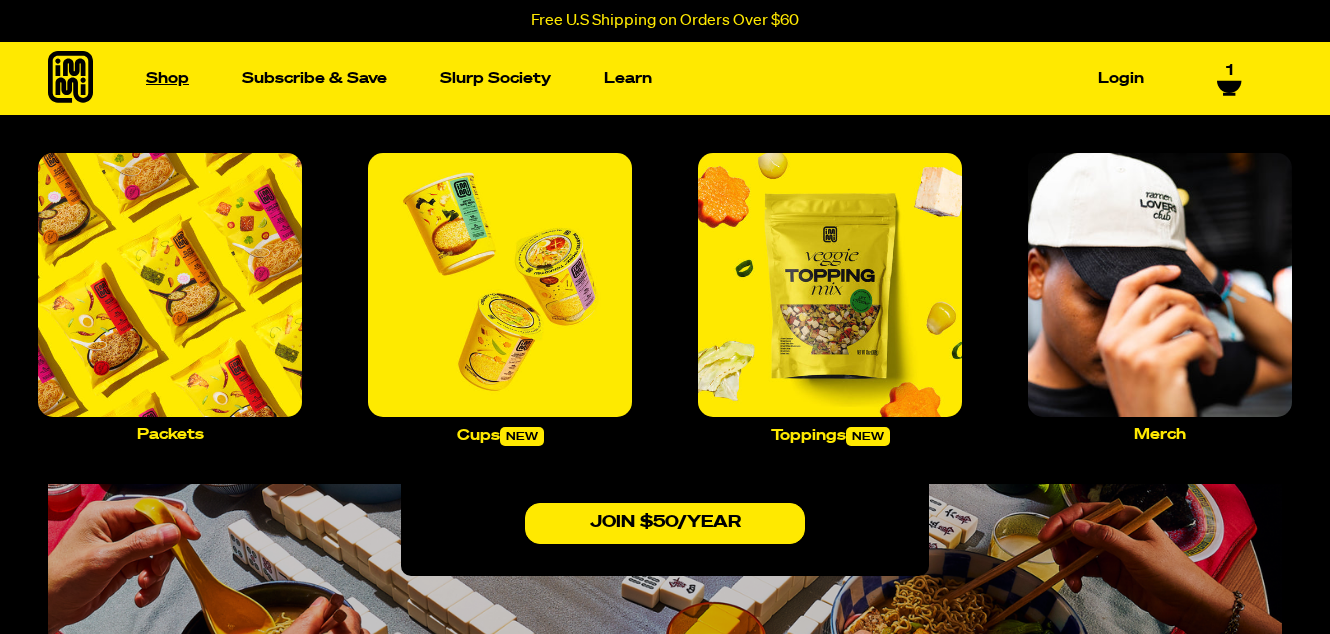 click on "Shop" at bounding box center [167, 78] 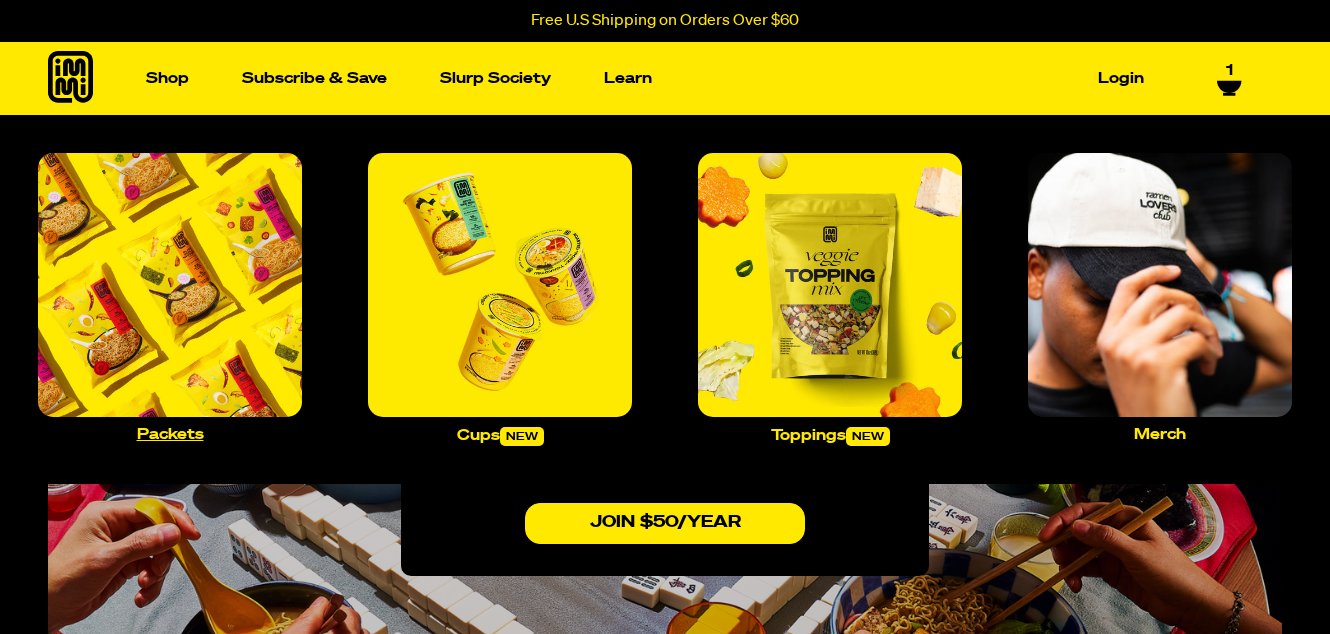 click on "Packets" at bounding box center [170, 434] 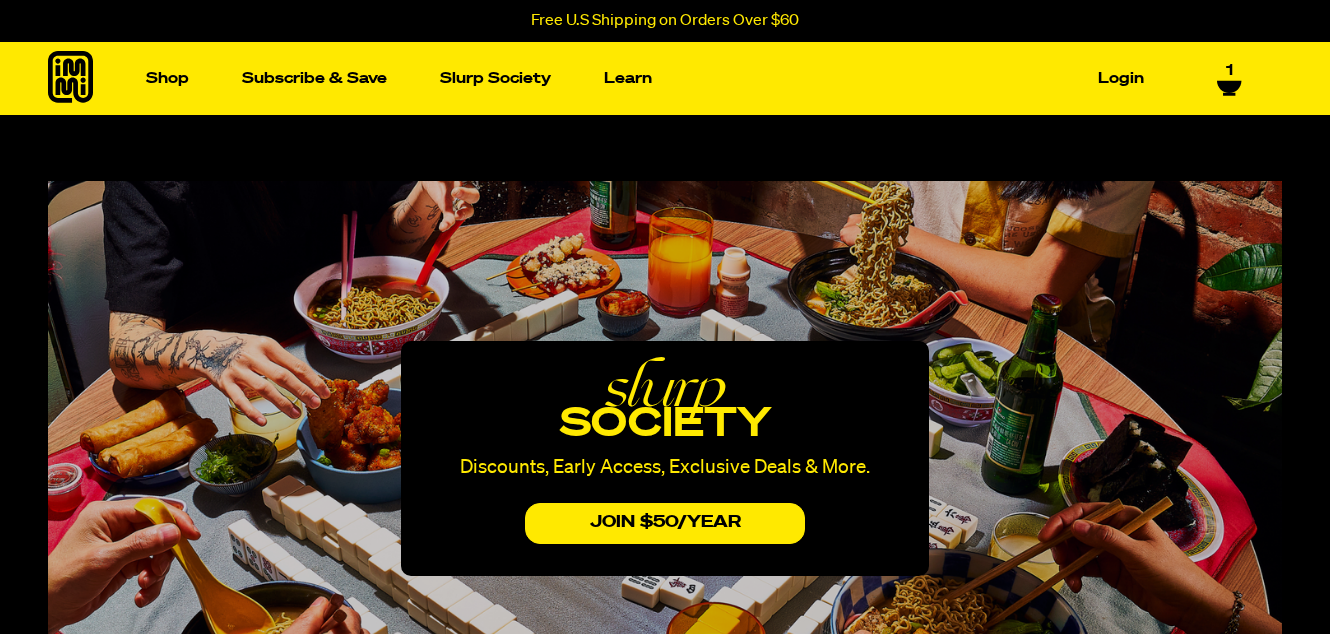 scroll, scrollTop: 0, scrollLeft: 0, axis: both 